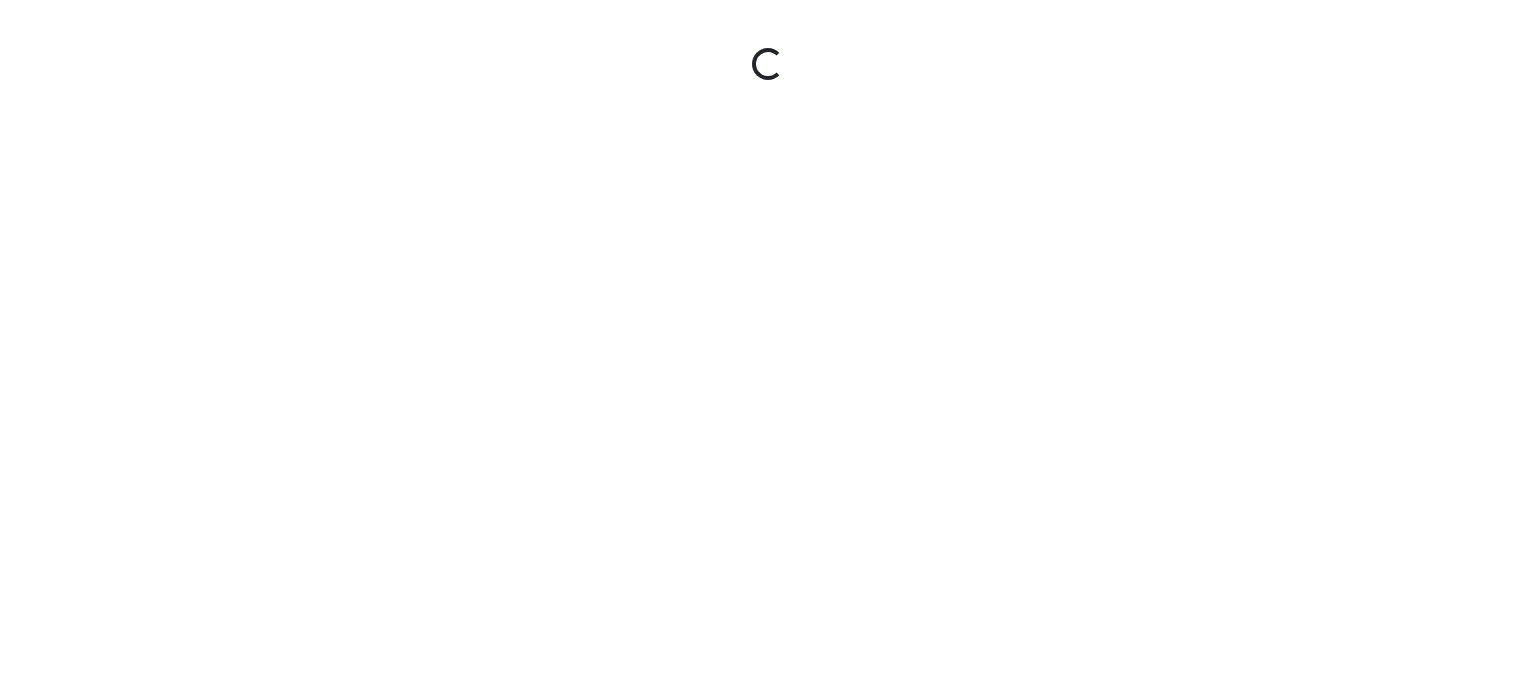 scroll, scrollTop: 0, scrollLeft: 0, axis: both 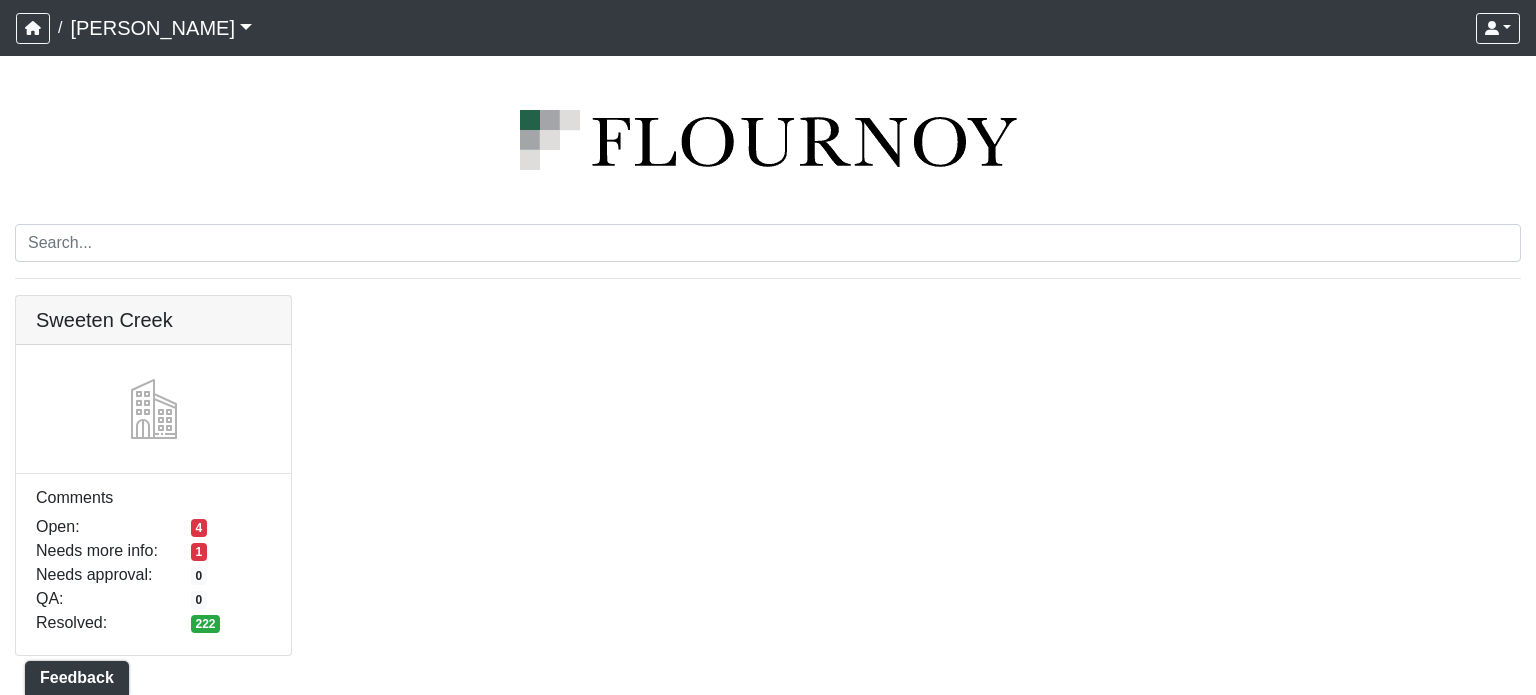 click at bounding box center (153, 296) 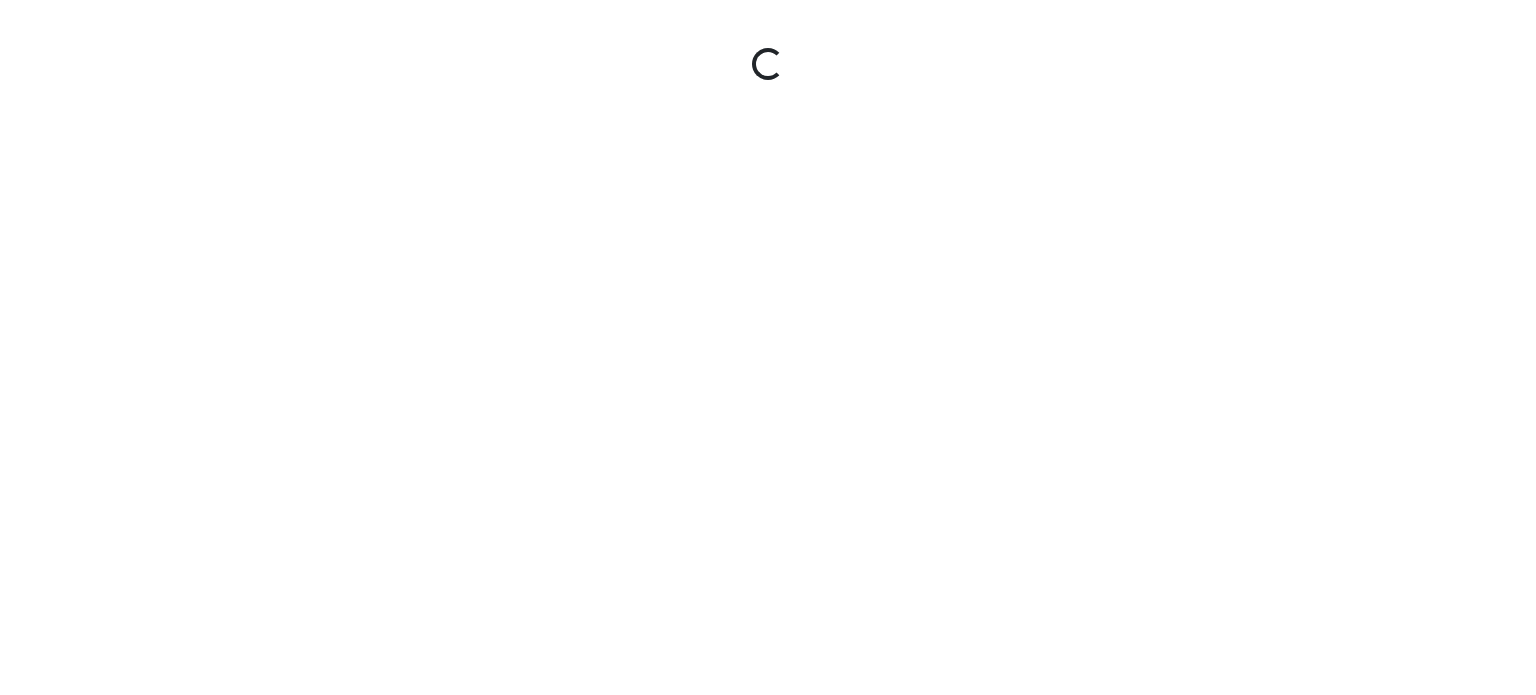 scroll, scrollTop: 0, scrollLeft: 0, axis: both 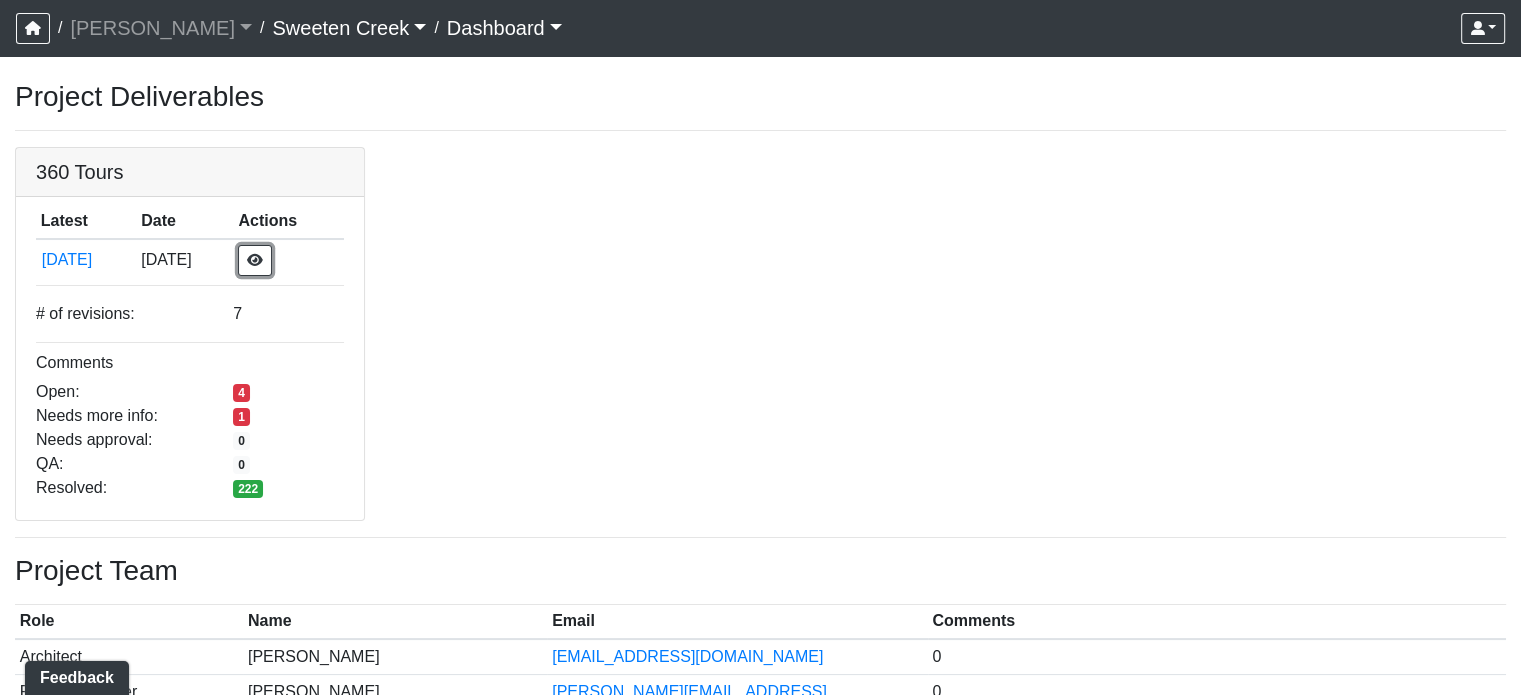 click at bounding box center (255, 260) 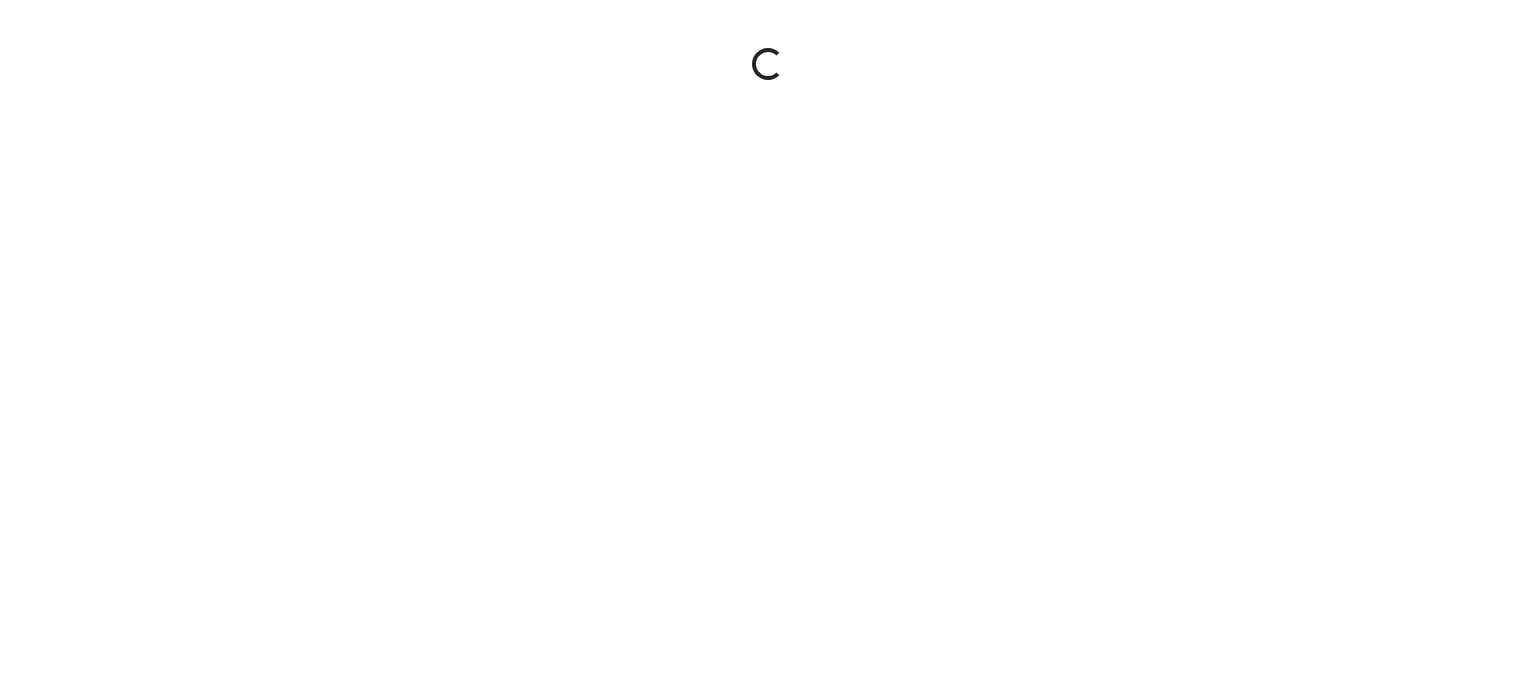 scroll, scrollTop: 0, scrollLeft: 0, axis: both 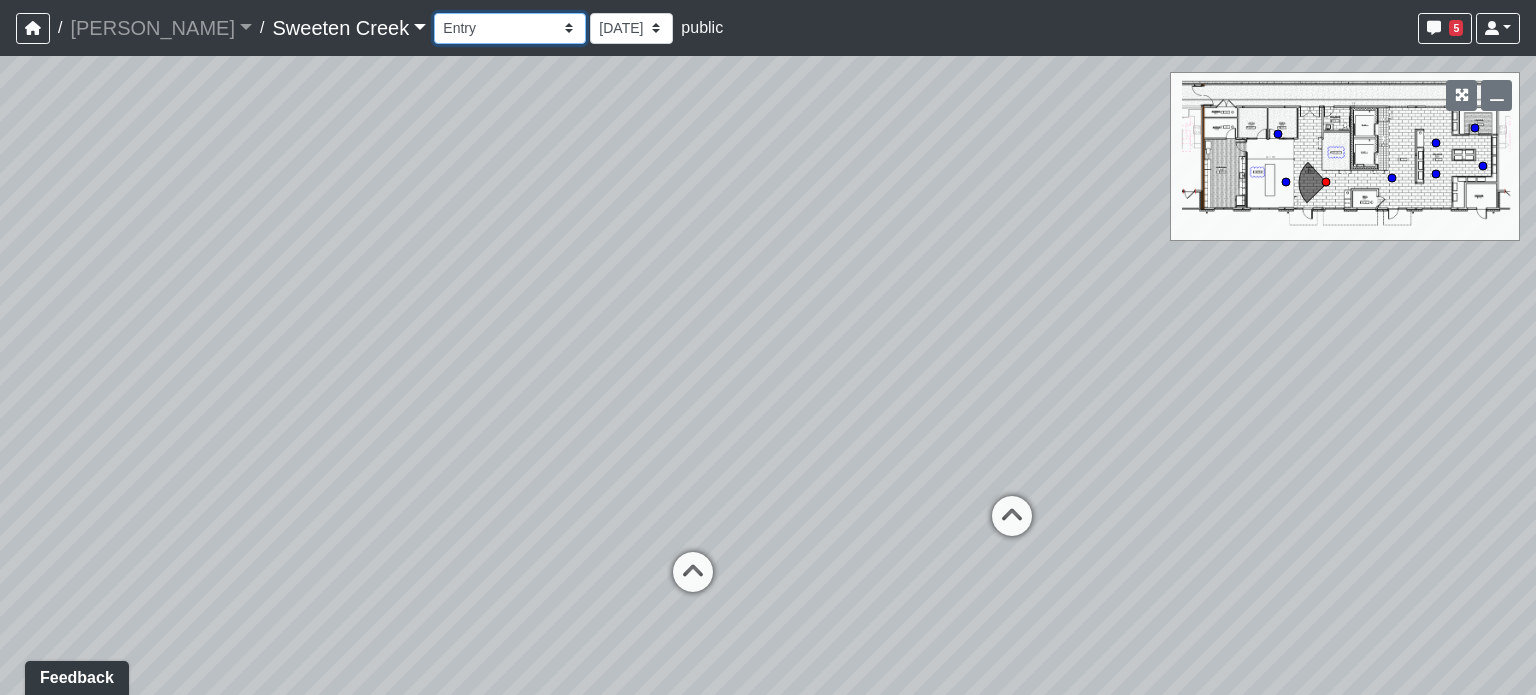 click on "Bistro Fitness - Hobby Booth Seating Counter Dining Dining 2 Elevators Elevators 2 Island Island 2 Island 3 Booth Seating Fireplace Pool Table Scrabble Seating Cardio Water Fountain Weights Wellness Counter Seating Entry Office Reception Counter Seating Elevator Lobby Mailboxes 1 Mailboxes 2 Mailboxes 3 Package Daybeds Daybeds 2 Daybeds 3 Entry Entry 2 Firepit Firepit 2 Grill 1 Grill 2 Grill 3 Loungers Loungers 2 Loungers 3 Pool Pool 2 Pool 3 Pool 4 Pool 5 Putt Putt Seating Spa TV Seating Bathroom Bedroom Den Entry Kitchen Living Room WIC Bathroom Bathroom 2 Bedroom Bedroom 2 Dining Room Entry Hallway Kitchen Living Room WIC WIC 2" at bounding box center (510, 28) 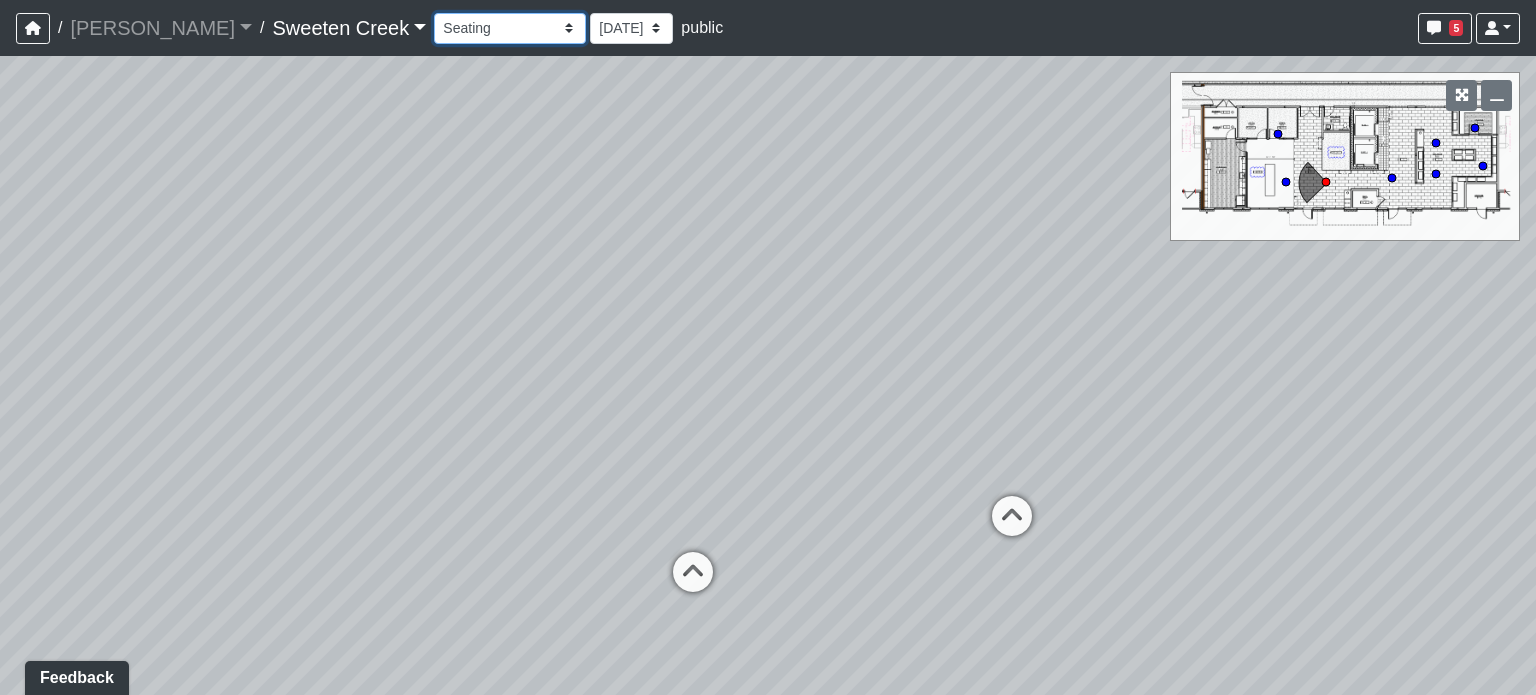 click on "Bistro Fitness - Hobby Booth Seating Counter Dining Dining 2 Elevators Elevators 2 Island Island 2 Island 3 Booth Seating Fireplace Pool Table Scrabble Seating Cardio Water Fountain Weights Wellness Counter Seating Entry Office Reception Counter Seating Elevator Lobby Mailboxes 1 Mailboxes 2 Mailboxes 3 Package Daybeds Daybeds 2 Daybeds 3 Entry Entry 2 Firepit Firepit 2 Grill 1 Grill 2 Grill 3 Loungers Loungers 2 Loungers 3 Pool Pool 2 Pool 3 Pool 4 Pool 5 Putt Putt Seating Spa TV Seating Bathroom Bedroom Den Entry Kitchen Living Room WIC Bathroom Bathroom 2 Bedroom Bedroom 2 Dining Room Entry Hallway Kitchen Living Room WIC WIC 2" at bounding box center [510, 28] 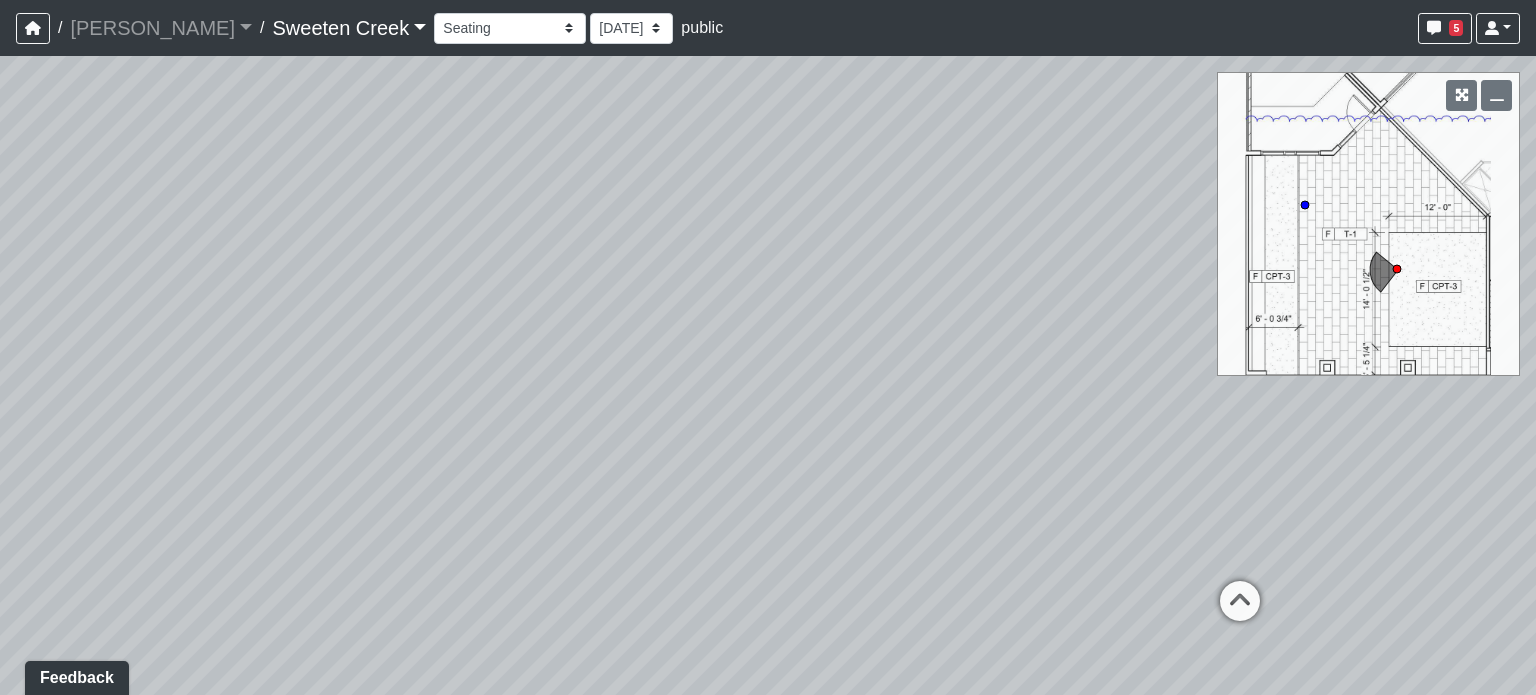 drag, startPoint x: 755, startPoint y: 406, endPoint x: 1256, endPoint y: 500, distance: 509.7421 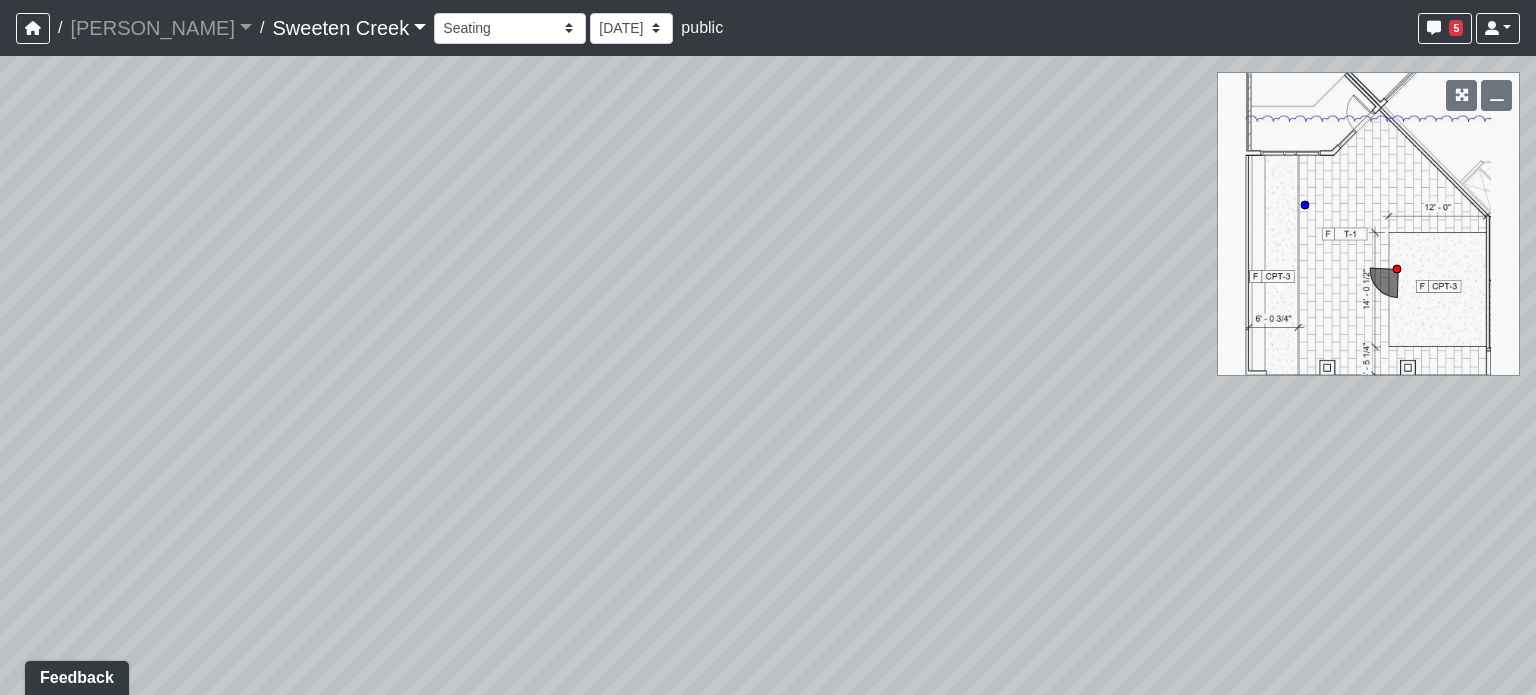 drag, startPoint x: 674, startPoint y: 341, endPoint x: 1294, endPoint y: -76, distance: 747.1874 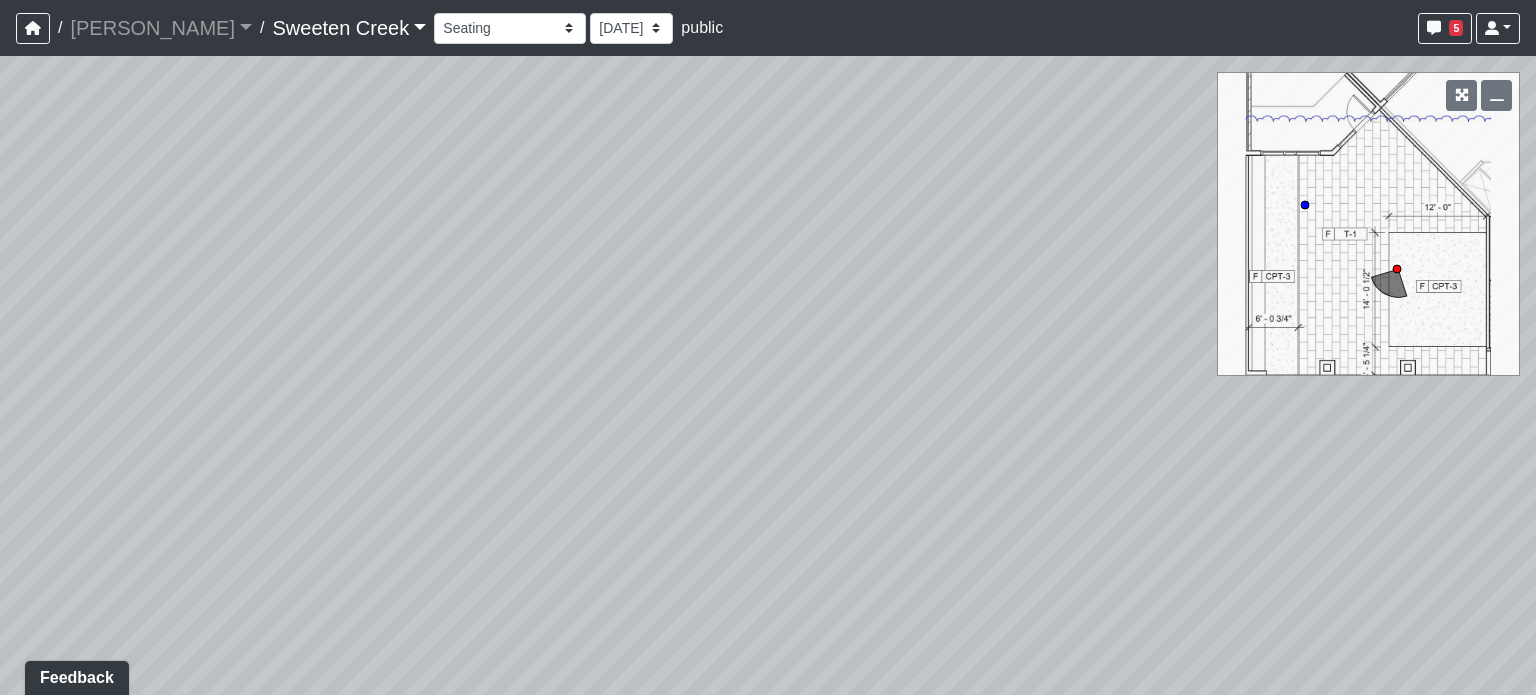 drag, startPoint x: 991, startPoint y: 241, endPoint x: 1444, endPoint y: 403, distance: 481.0956 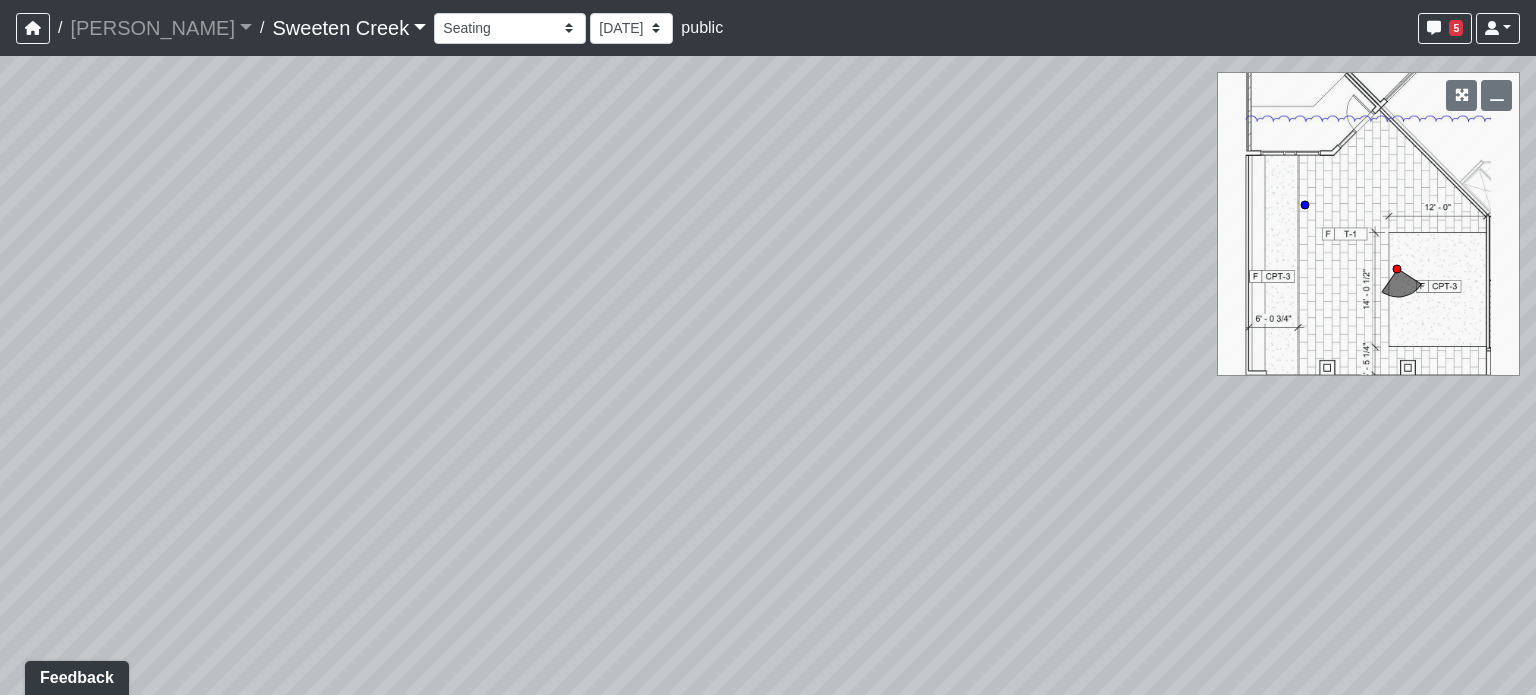 drag, startPoint x: 835, startPoint y: 429, endPoint x: 1286, endPoint y: 556, distance: 468.54028 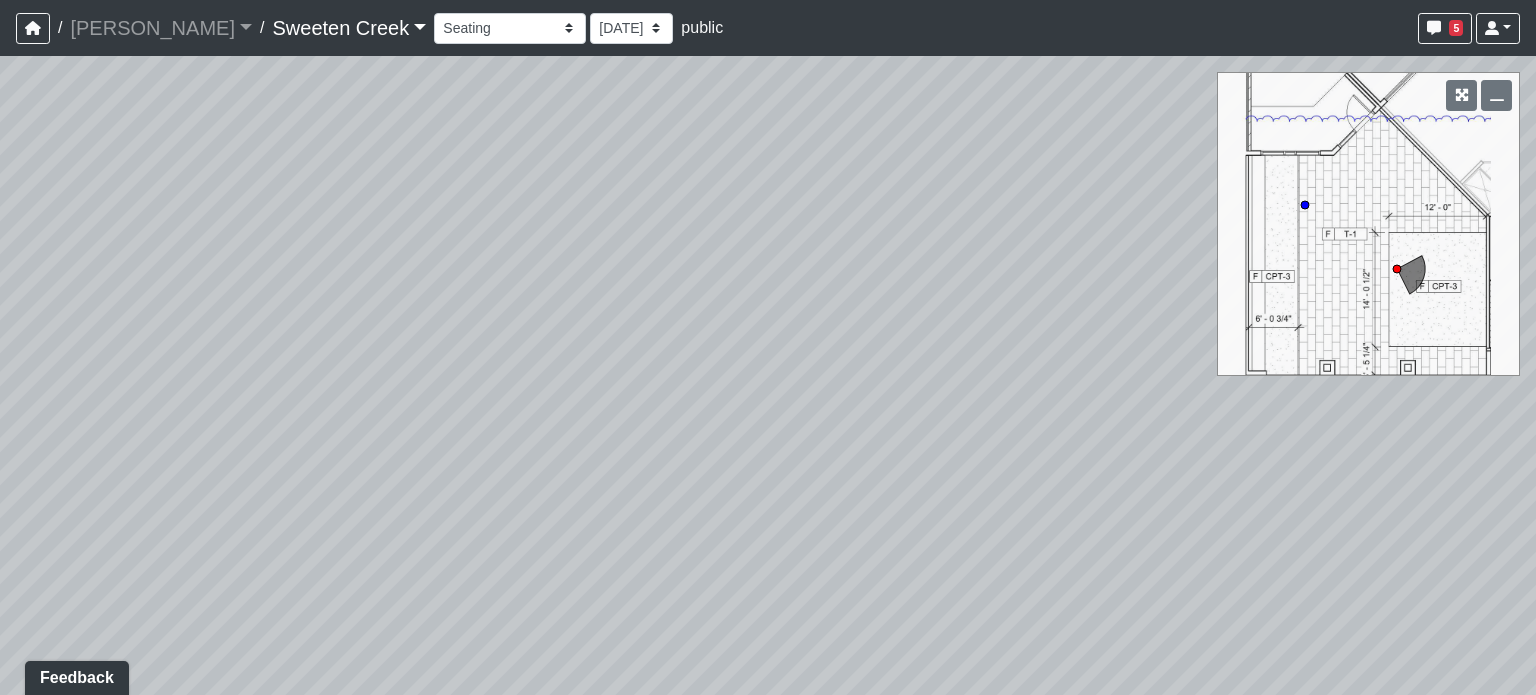 drag, startPoint x: 863, startPoint y: 261, endPoint x: 984, endPoint y: 310, distance: 130.54501 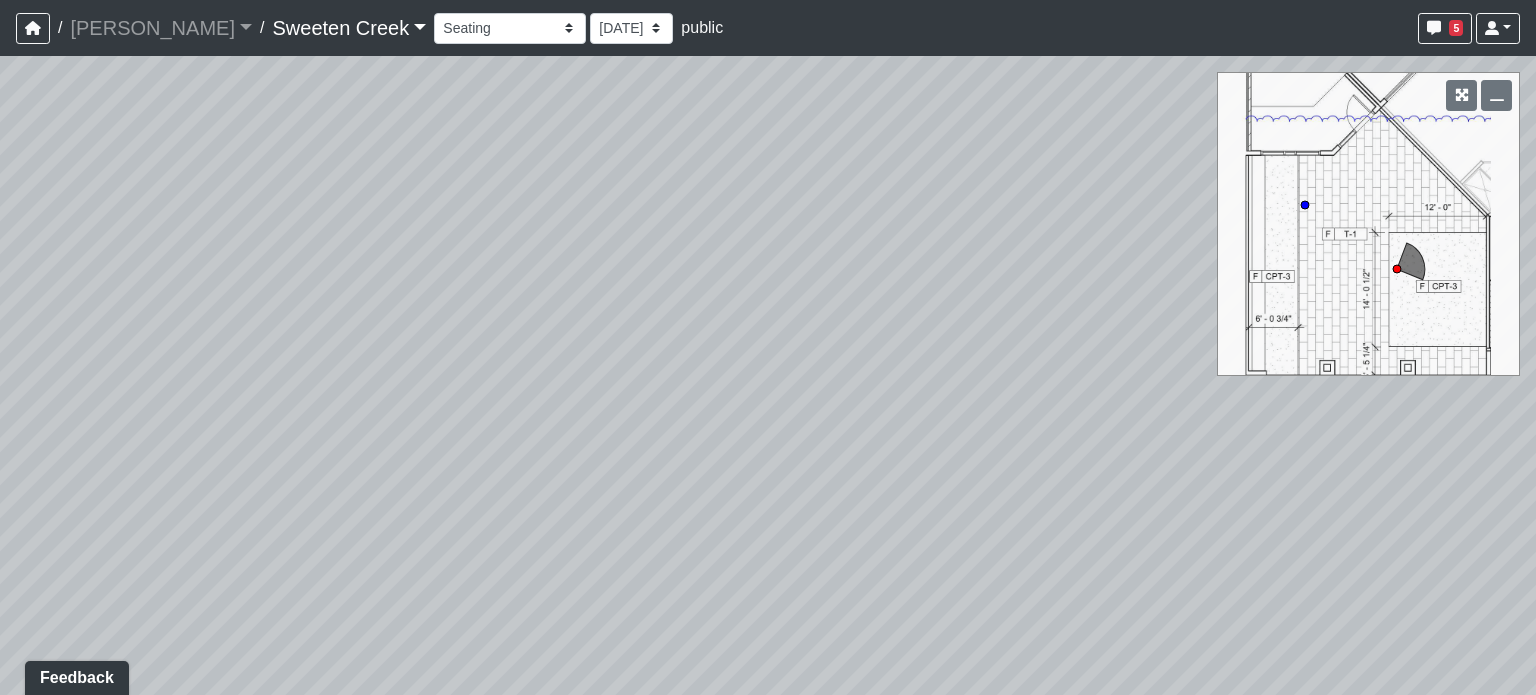 drag, startPoint x: 758, startPoint y: 354, endPoint x: 1302, endPoint y: 359, distance: 544.02295 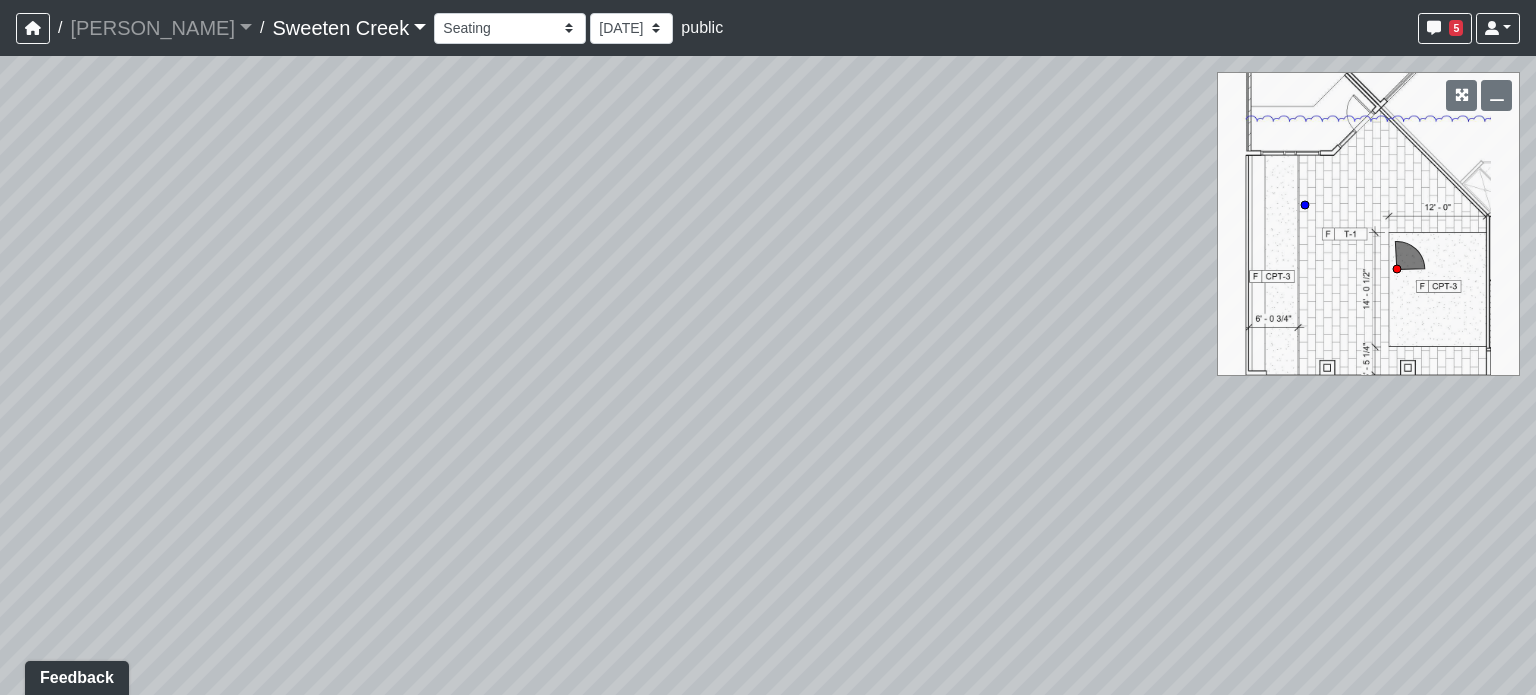 drag, startPoint x: 623, startPoint y: 251, endPoint x: 808, endPoint y: 243, distance: 185.1729 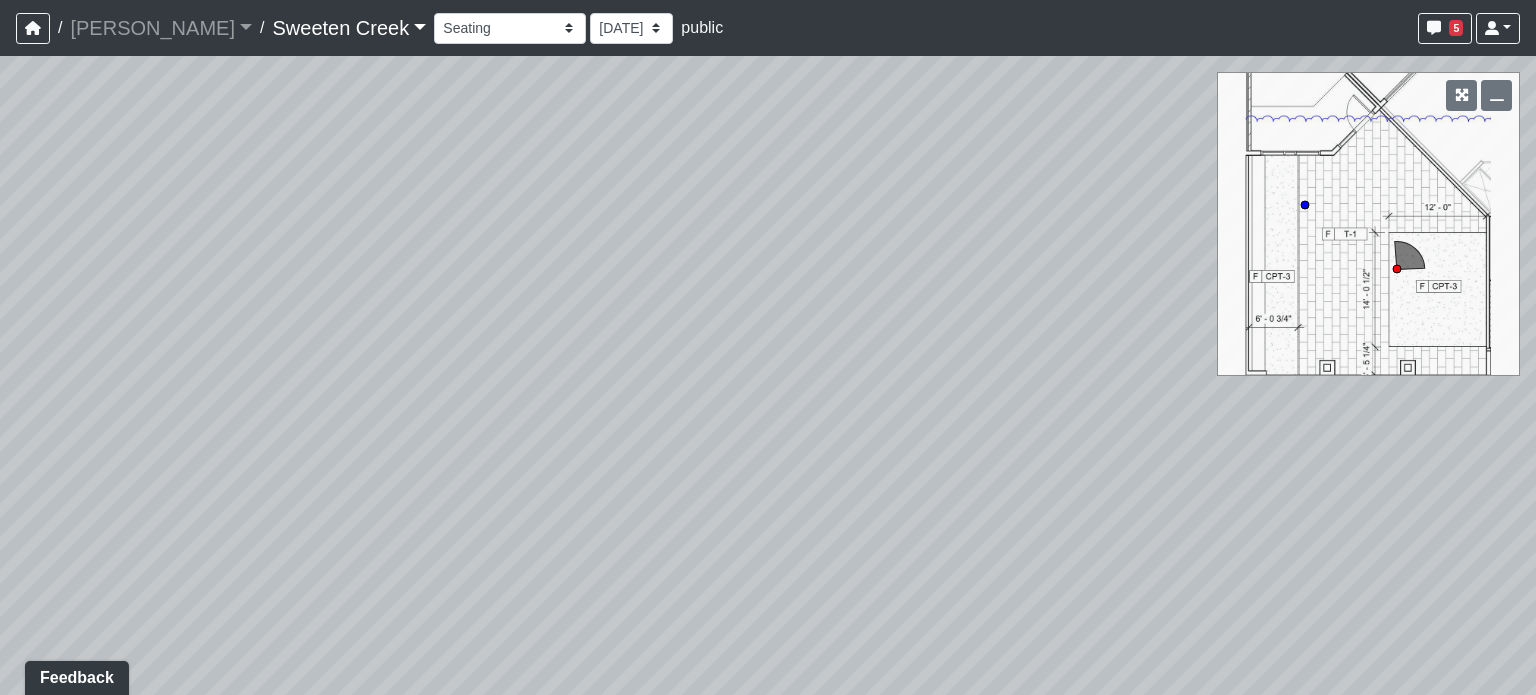 drag, startPoint x: 487, startPoint y: 370, endPoint x: 700, endPoint y: 374, distance: 213.03755 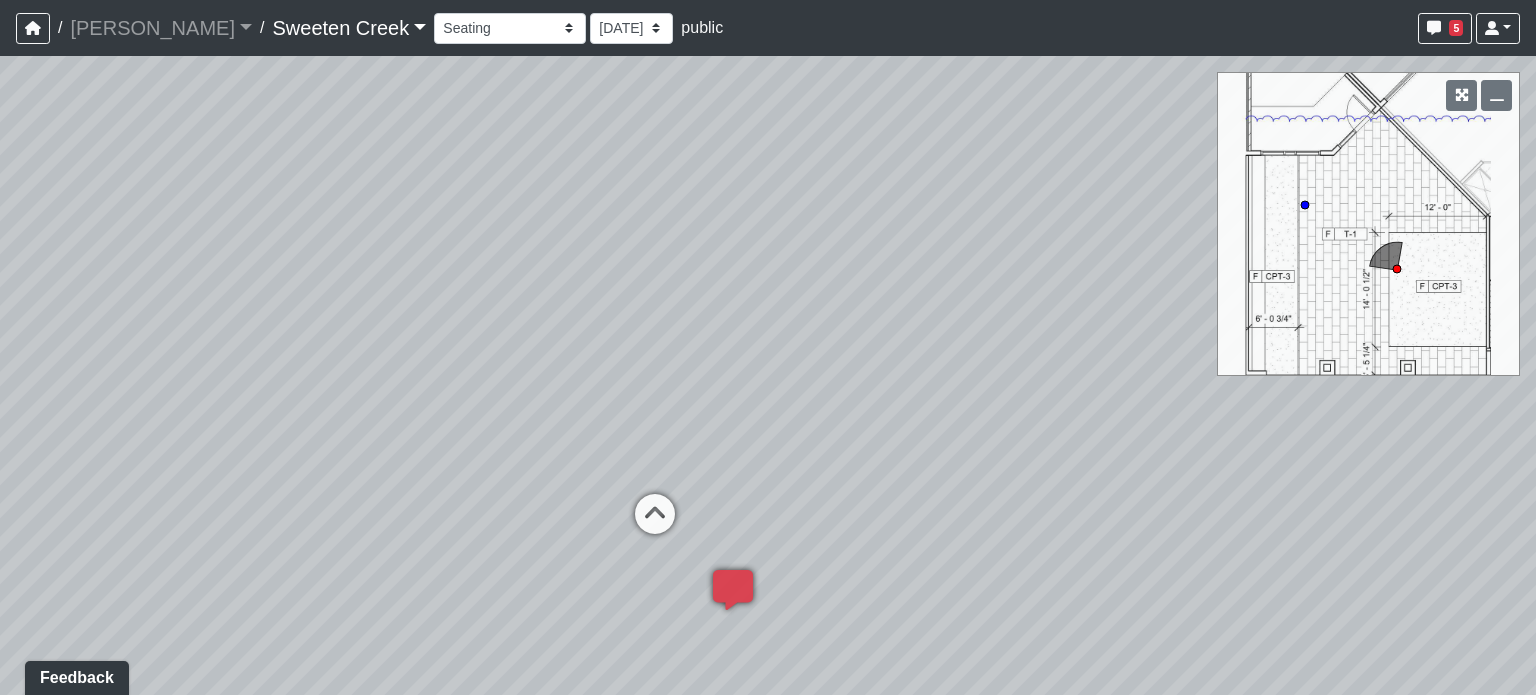 drag, startPoint x: 299, startPoint y: 350, endPoint x: 1102, endPoint y: 399, distance: 804.49365 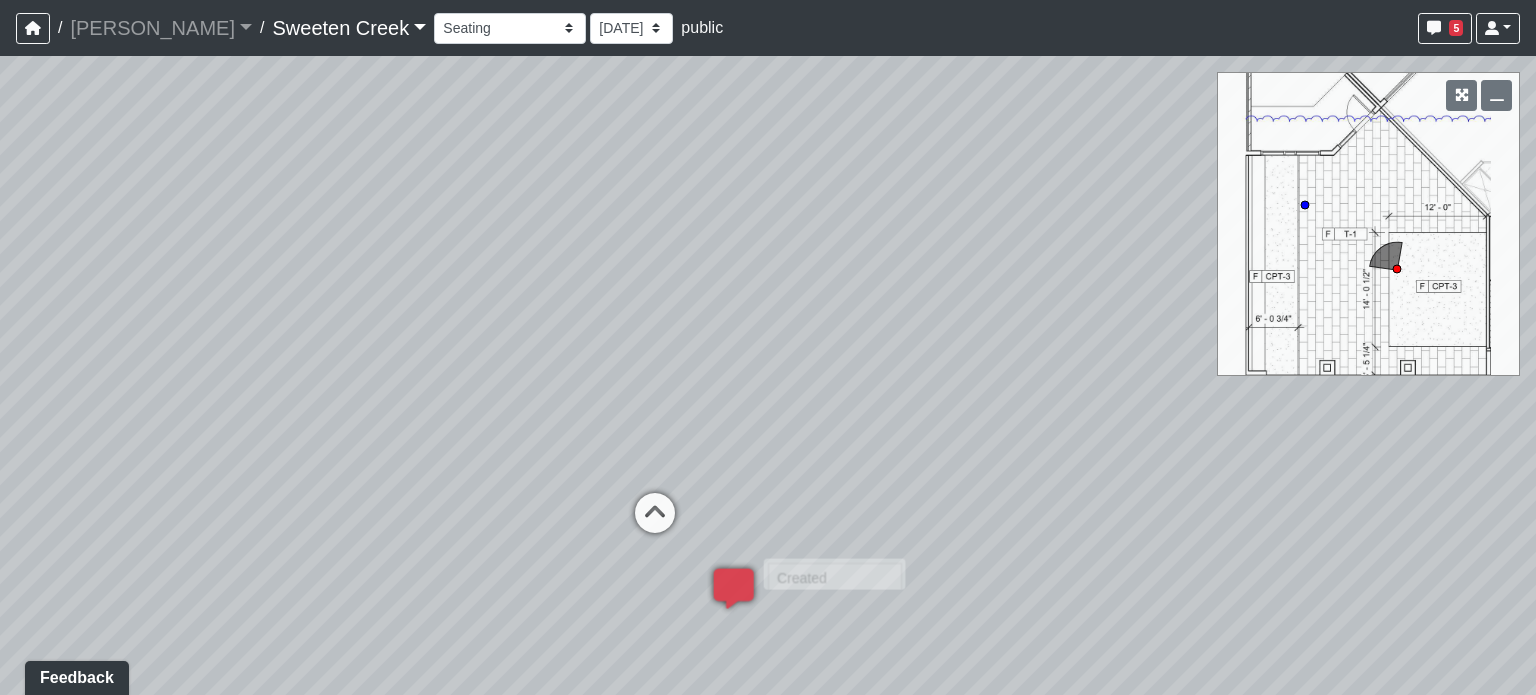 click at bounding box center (734, 599) 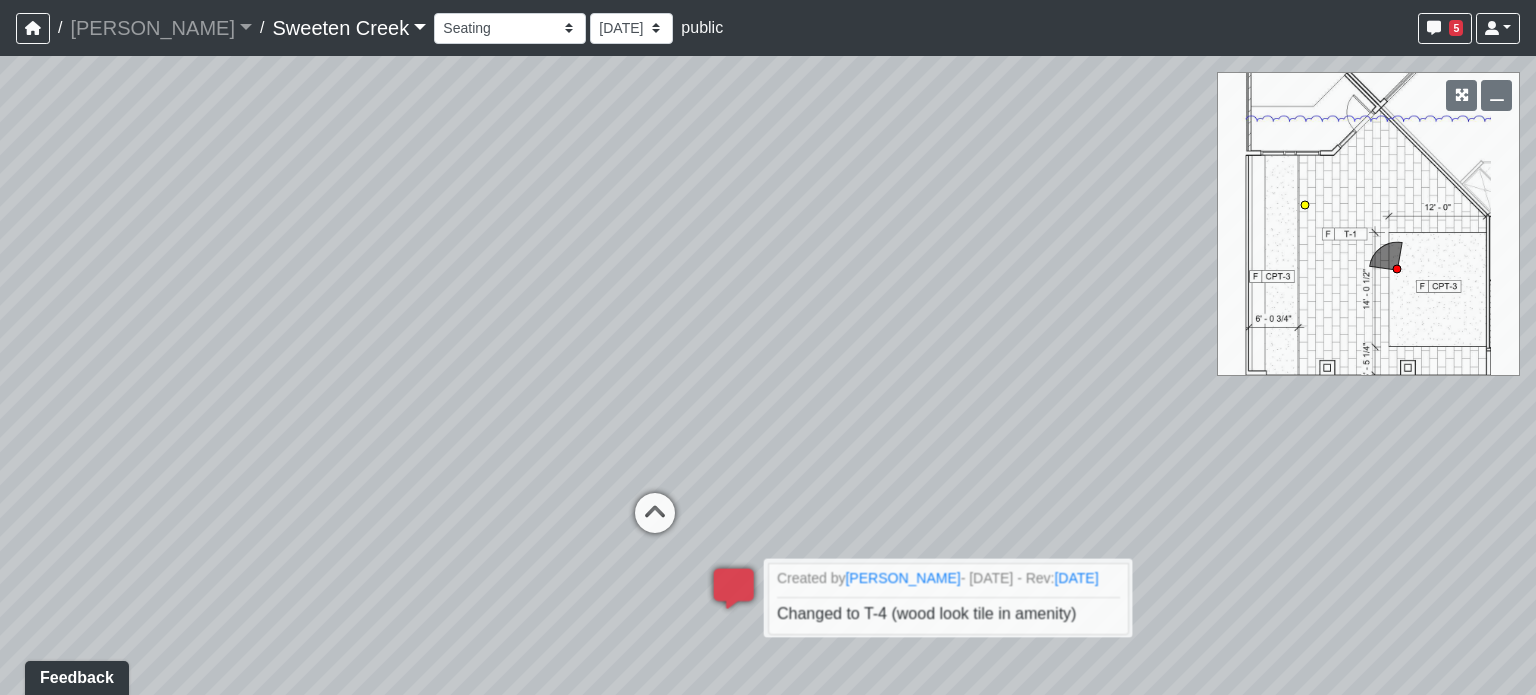 click at bounding box center (655, 523) 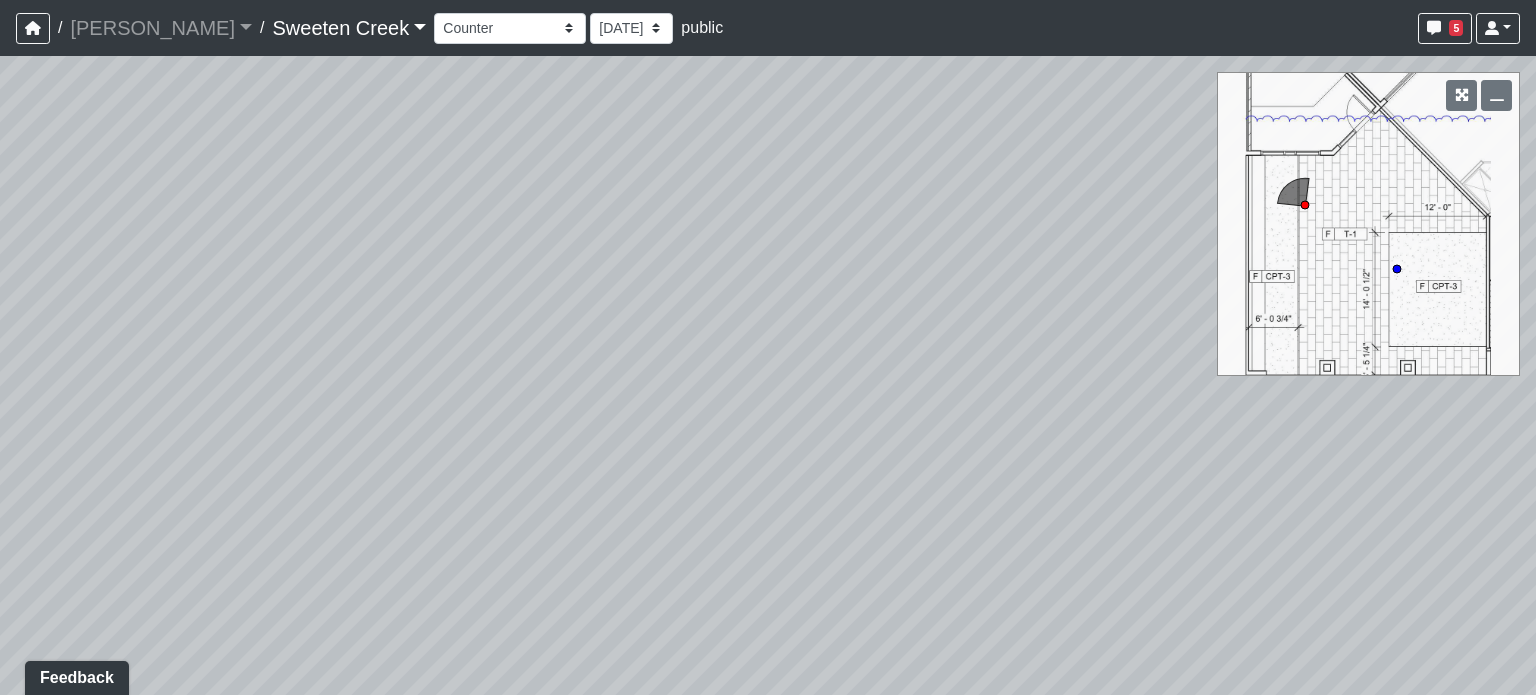 drag, startPoint x: 668, startPoint y: 503, endPoint x: 711, endPoint y: 619, distance: 123.71338 